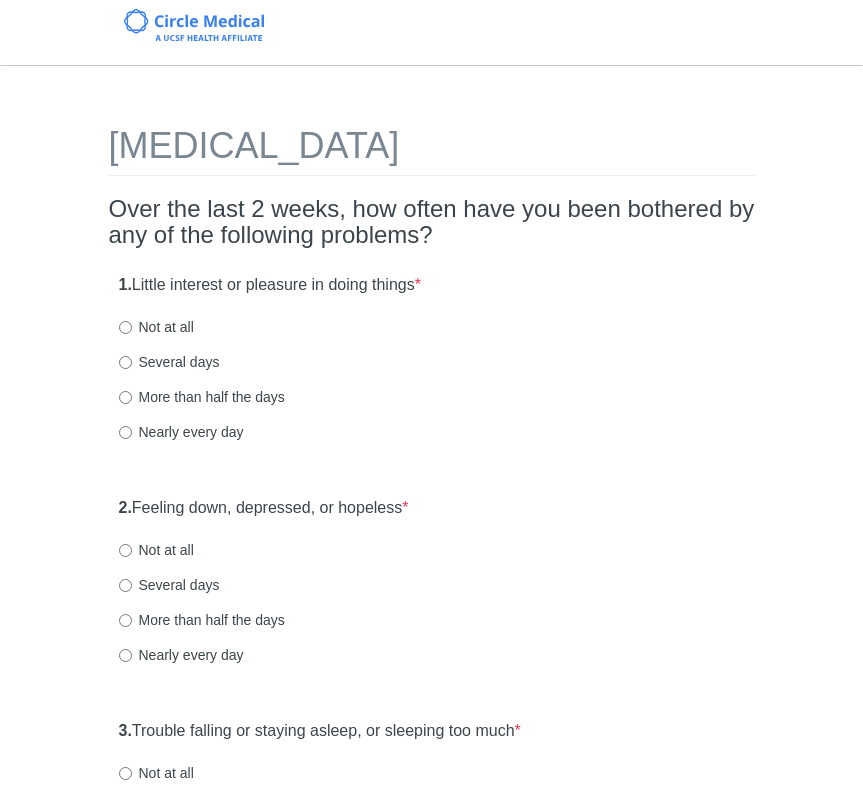 scroll, scrollTop: 0, scrollLeft: 0, axis: both 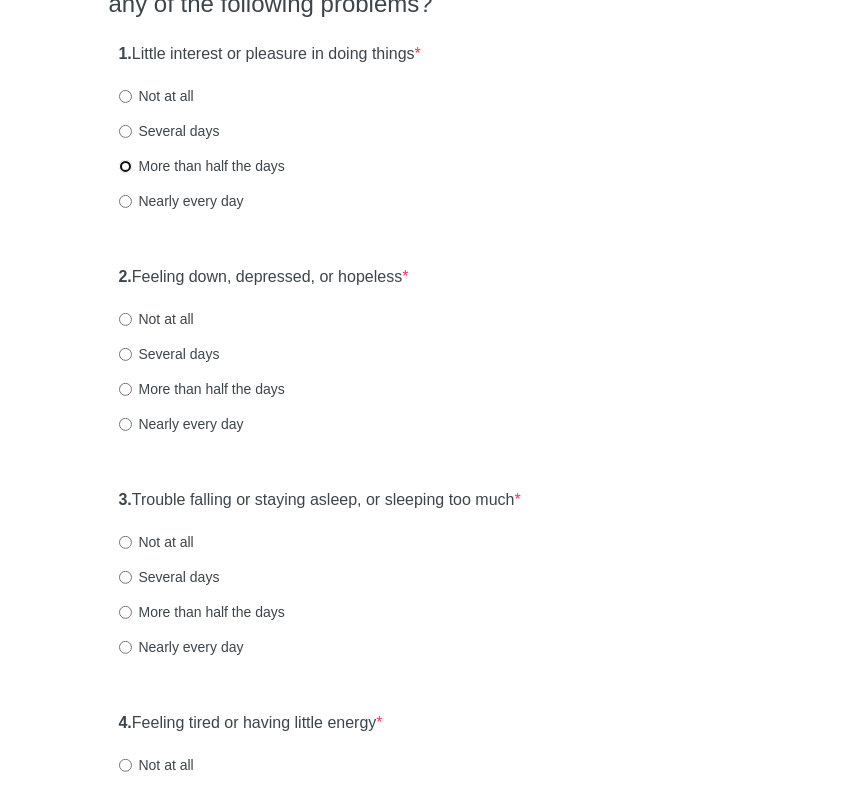click on "More than half the days" at bounding box center (125, 166) 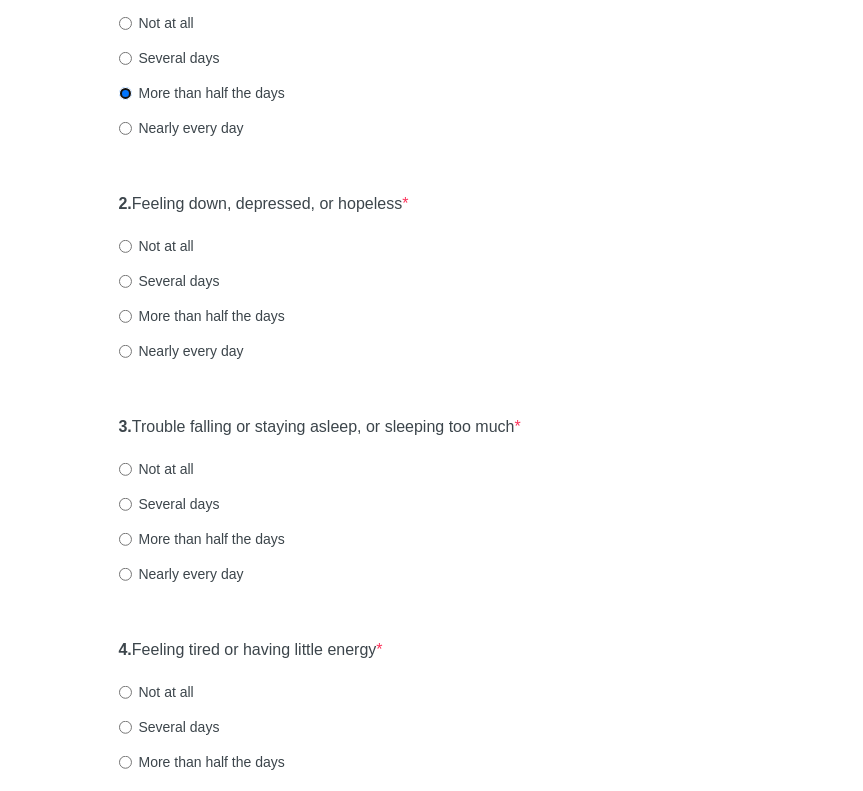 scroll, scrollTop: 304, scrollLeft: 0, axis: vertical 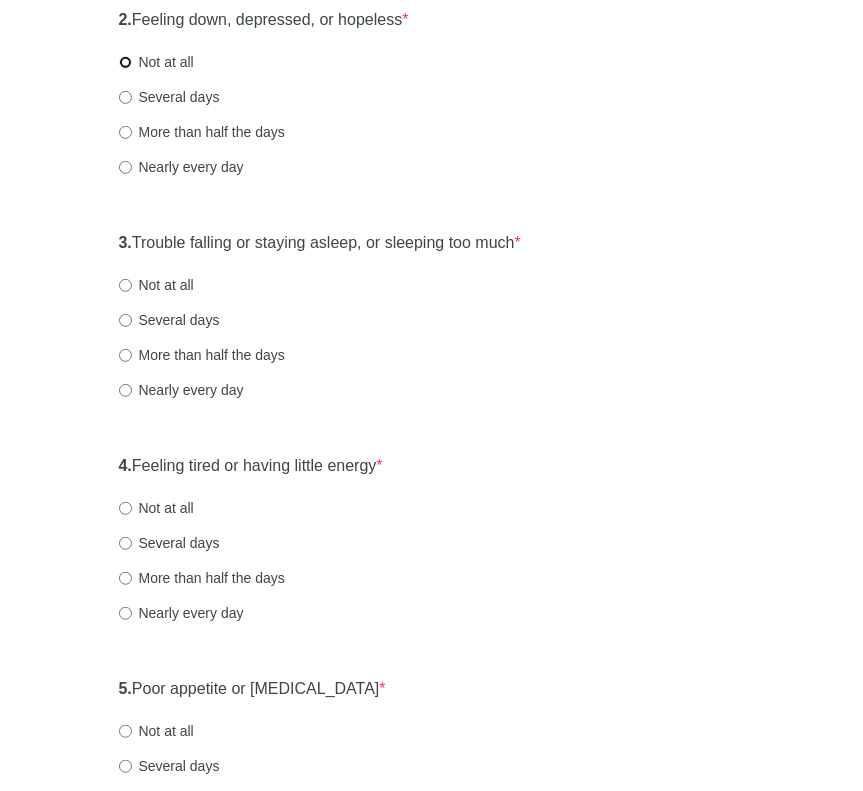 click on "Not at all" at bounding box center (125, 62) 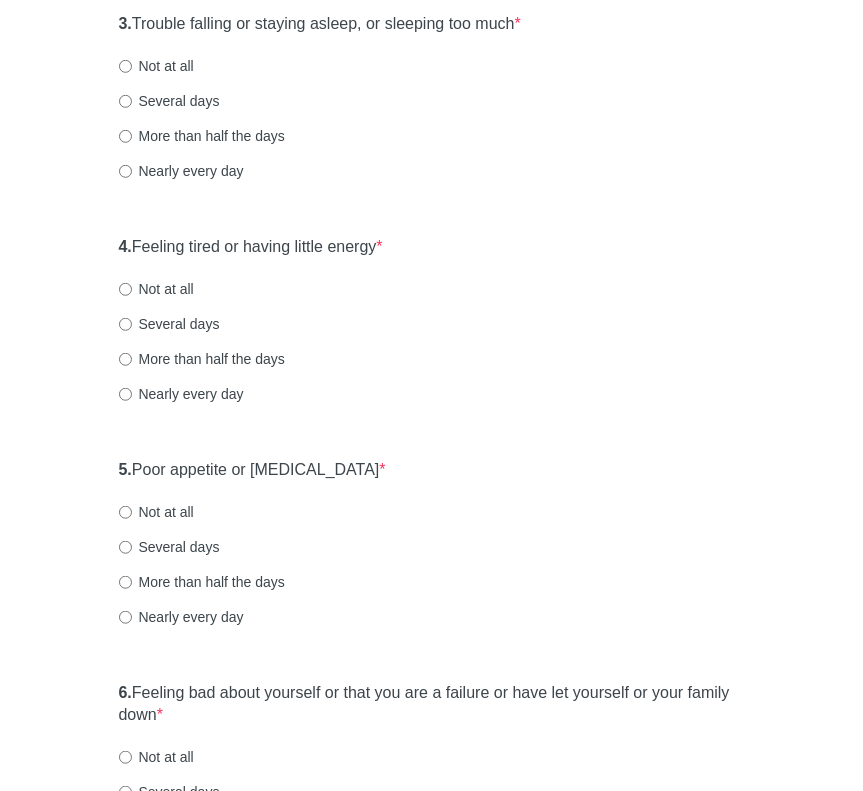 scroll, scrollTop: 718, scrollLeft: 0, axis: vertical 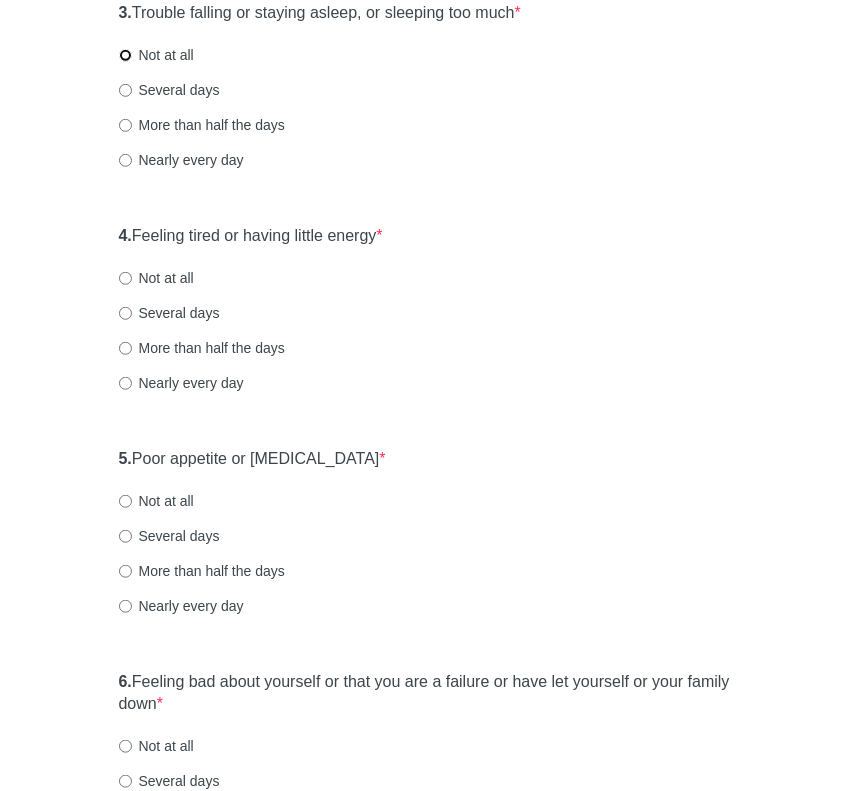 click on "Not at all" at bounding box center (125, 55) 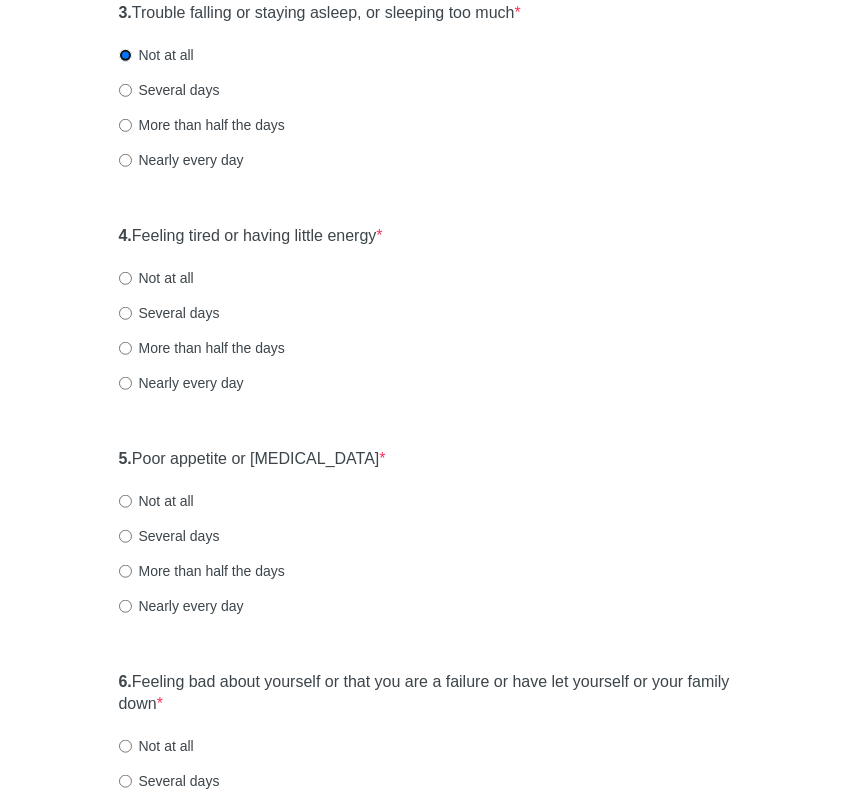 scroll, scrollTop: 760, scrollLeft: 0, axis: vertical 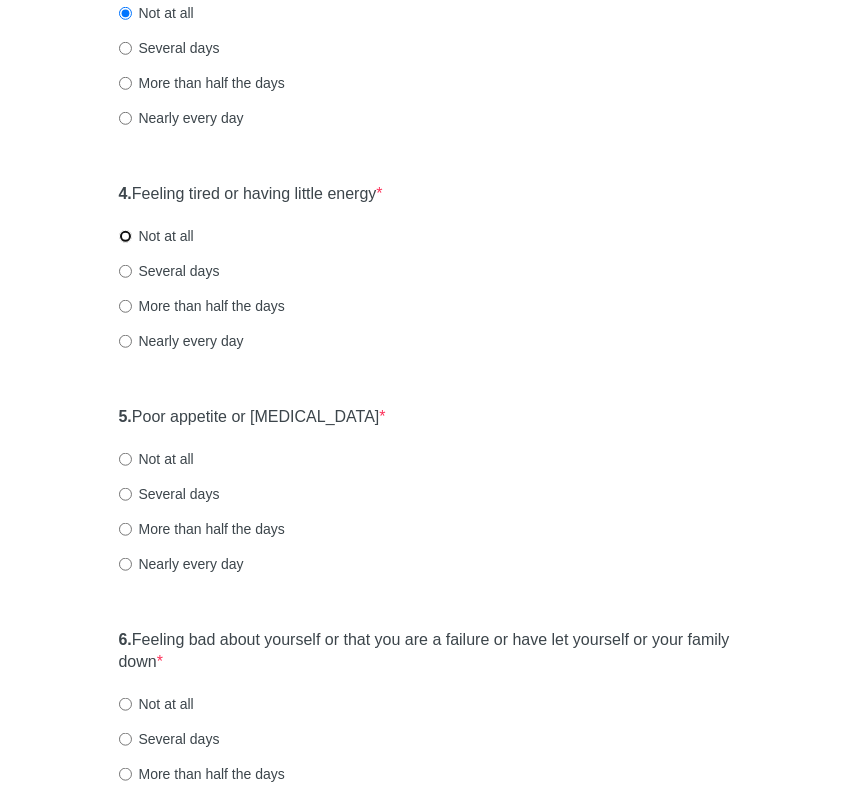 click on "Not at all" at bounding box center [125, 236] 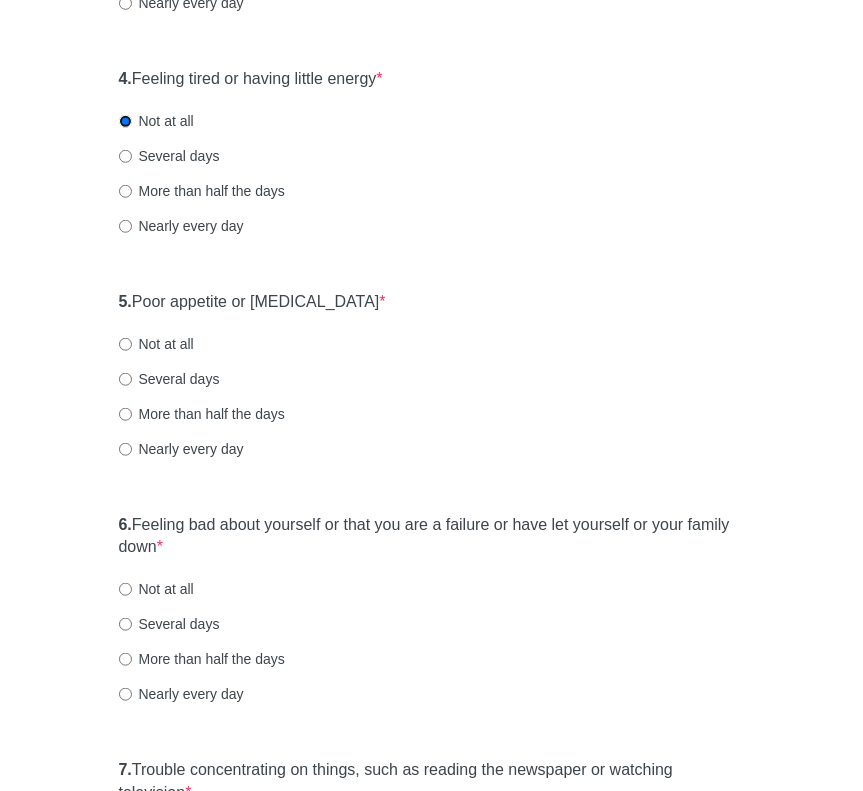 scroll, scrollTop: 880, scrollLeft: 0, axis: vertical 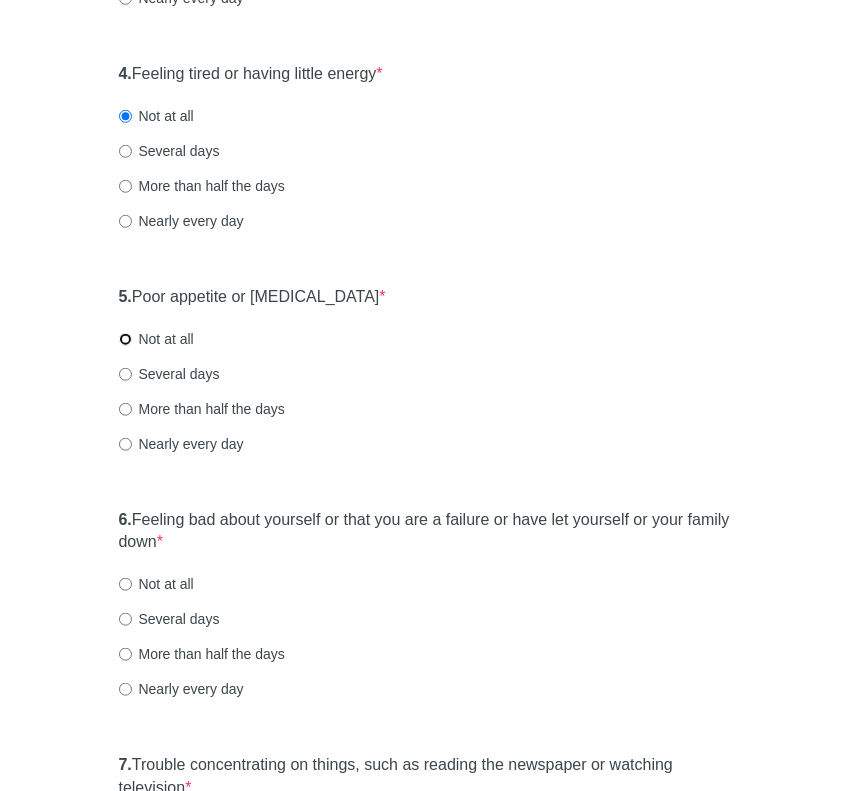 click on "Not at all" at bounding box center (125, 339) 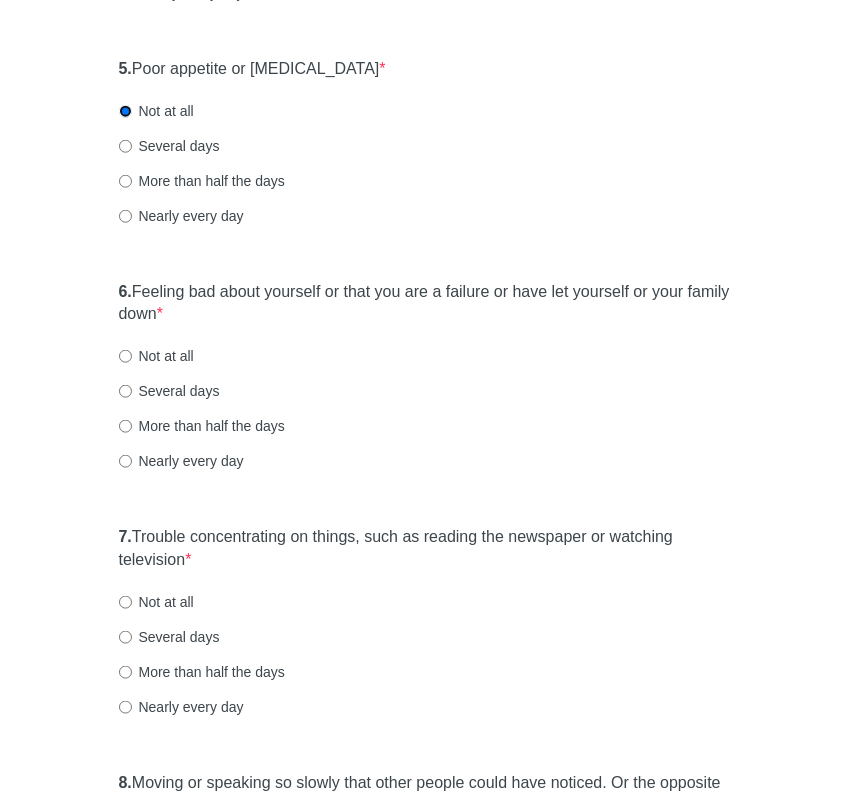 scroll, scrollTop: 1112, scrollLeft: 0, axis: vertical 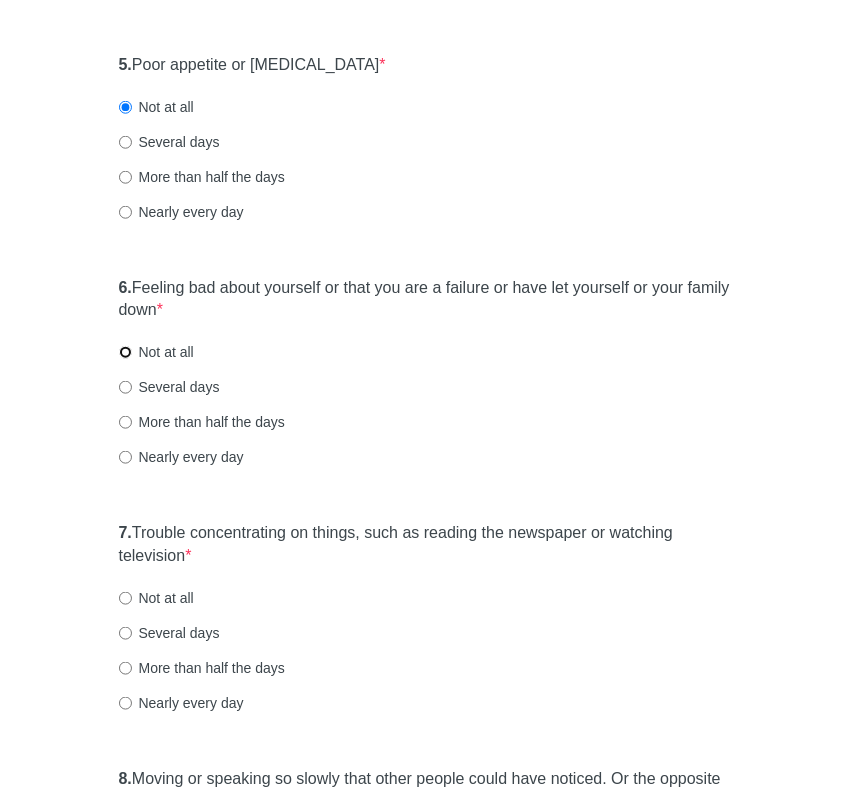 click on "Not at all" at bounding box center (125, 352) 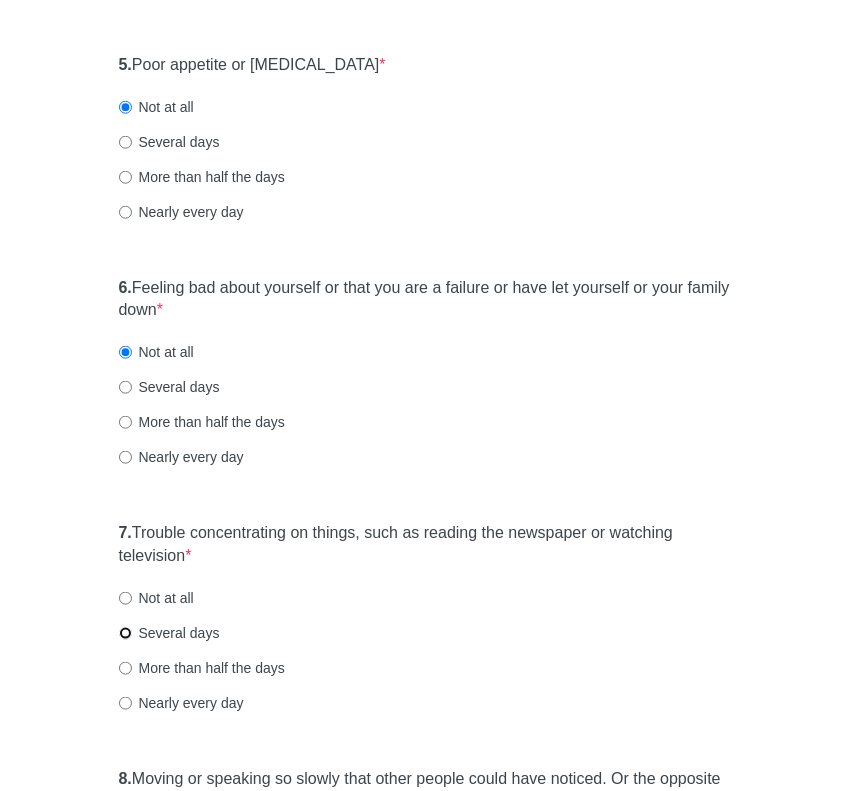 click on "Several days" at bounding box center [125, 633] 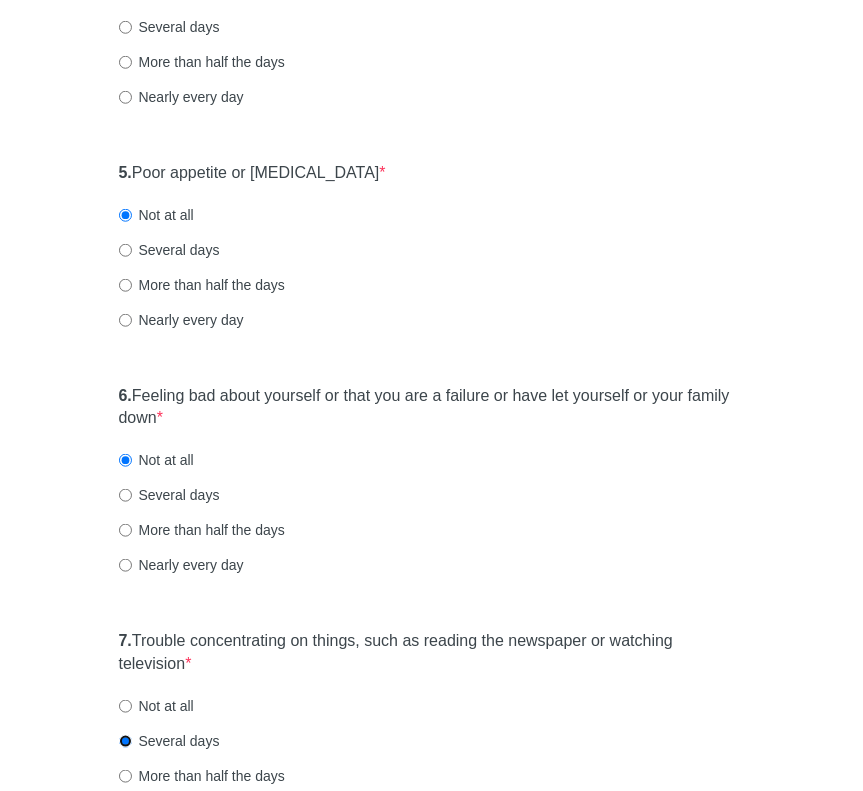 scroll, scrollTop: 992, scrollLeft: 0, axis: vertical 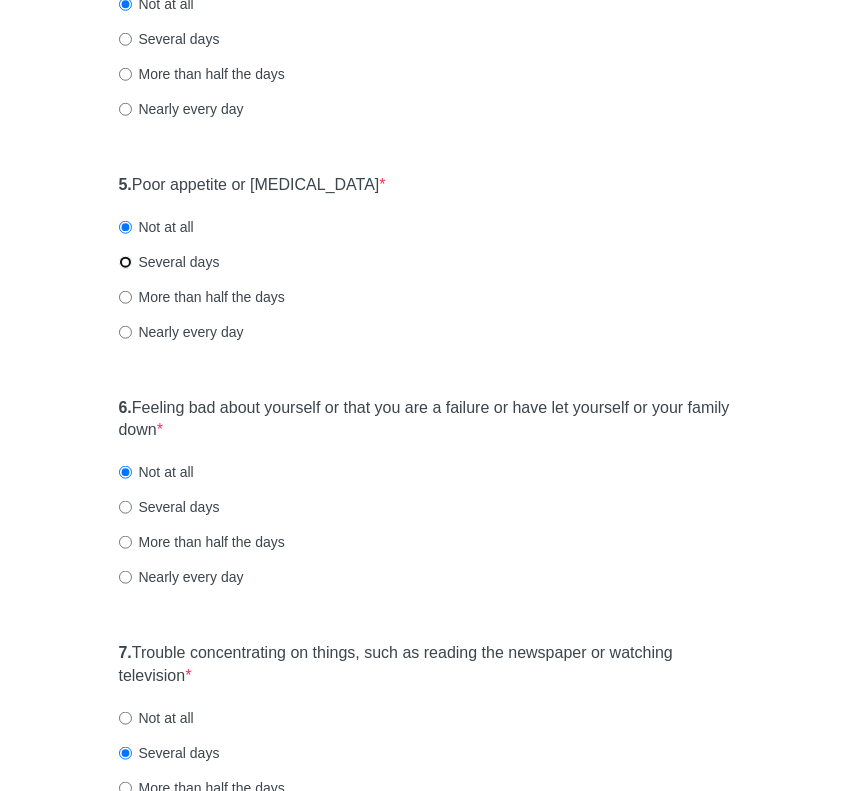 click on "Several days" at bounding box center [125, 262] 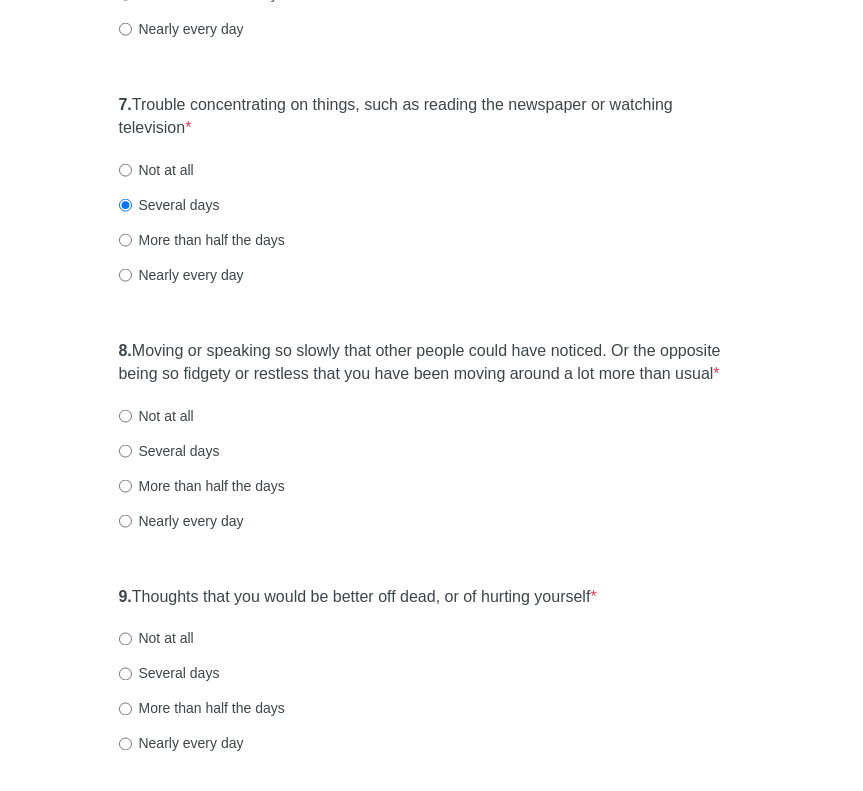 scroll, scrollTop: 1540, scrollLeft: 0, axis: vertical 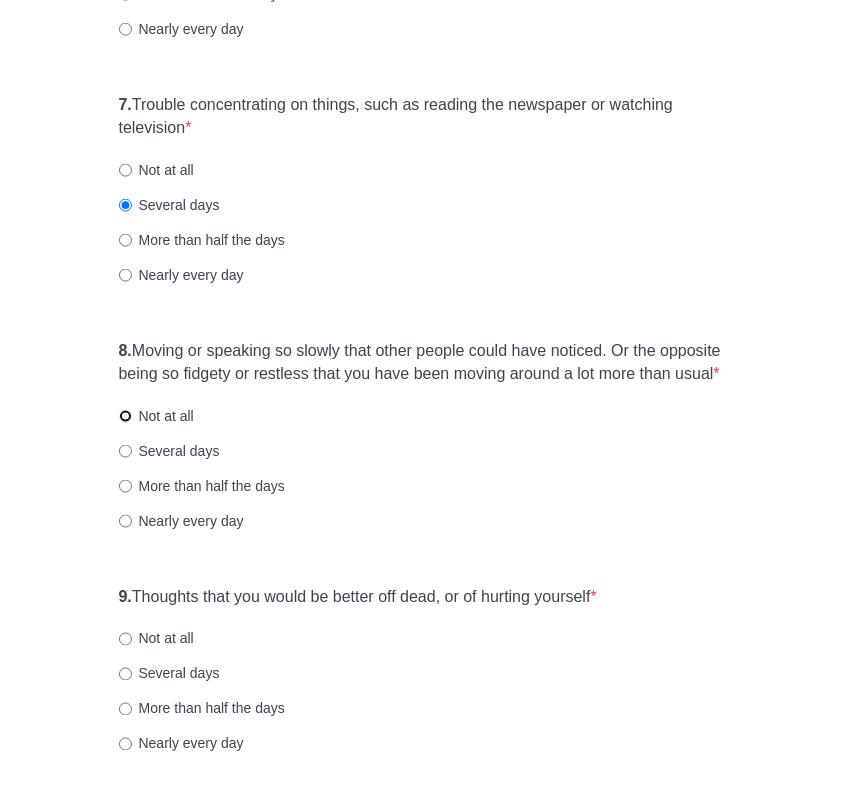 click on "Not at all" at bounding box center (125, 416) 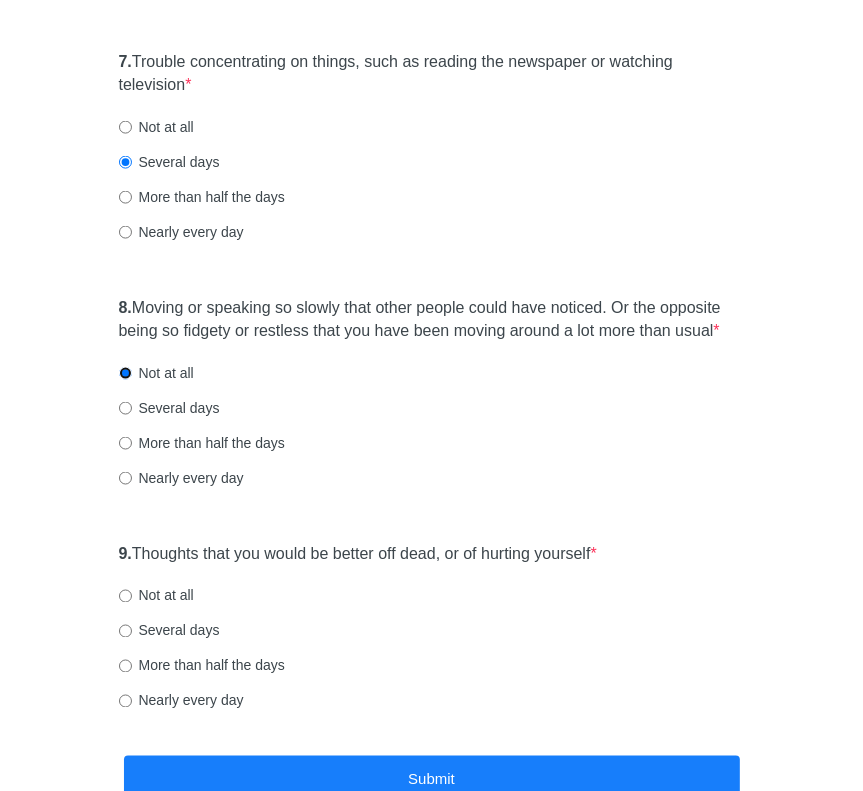 scroll, scrollTop: 1607, scrollLeft: 0, axis: vertical 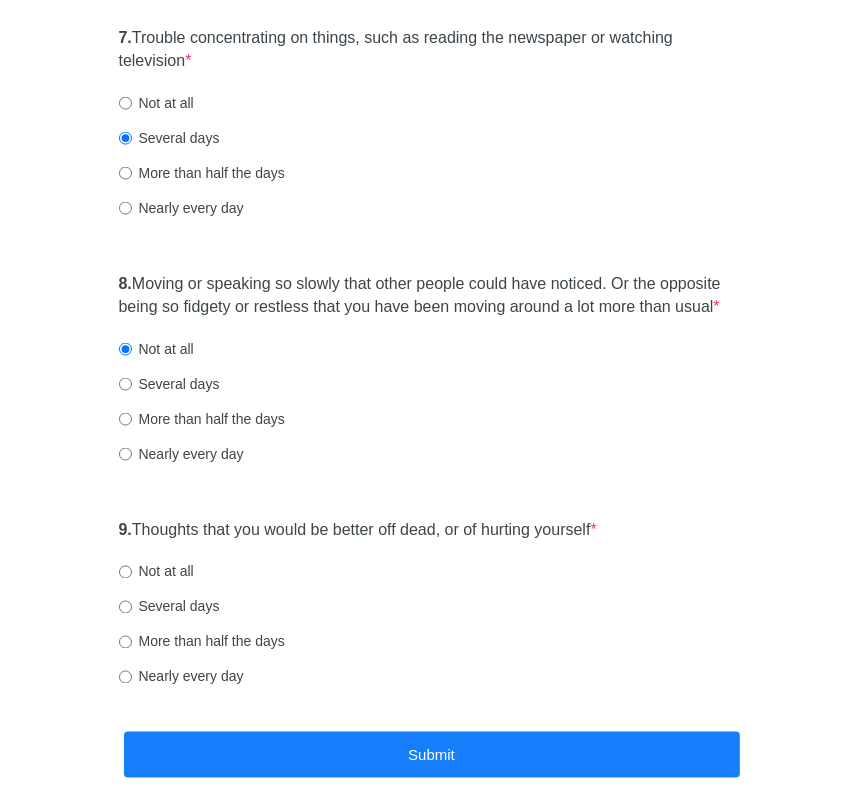 click on "Not at all" at bounding box center (156, 572) 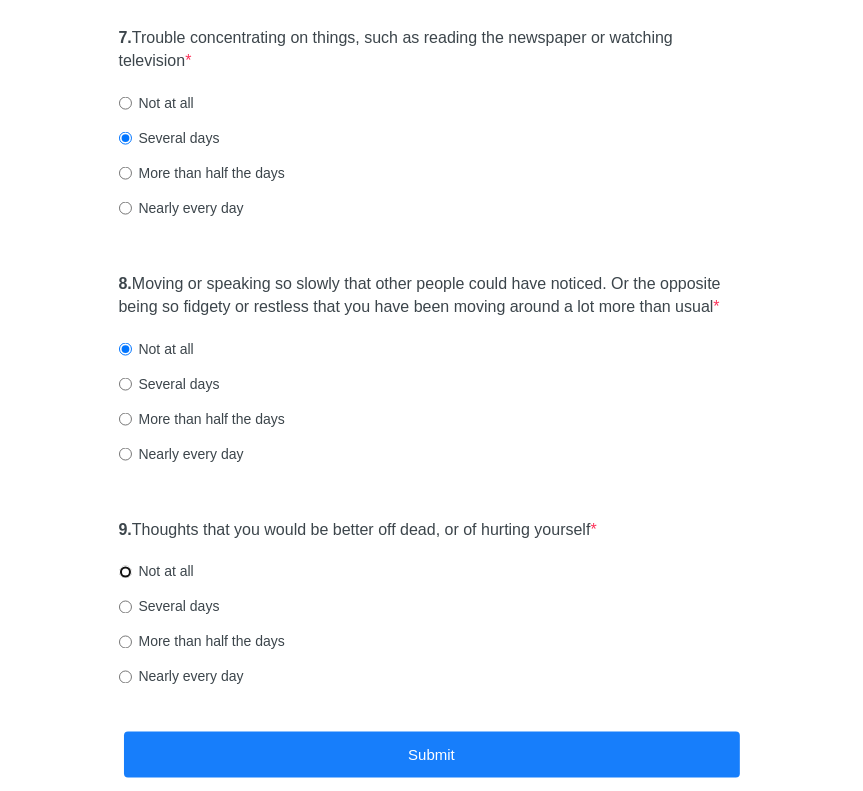 click on "Not at all" at bounding box center [125, 572] 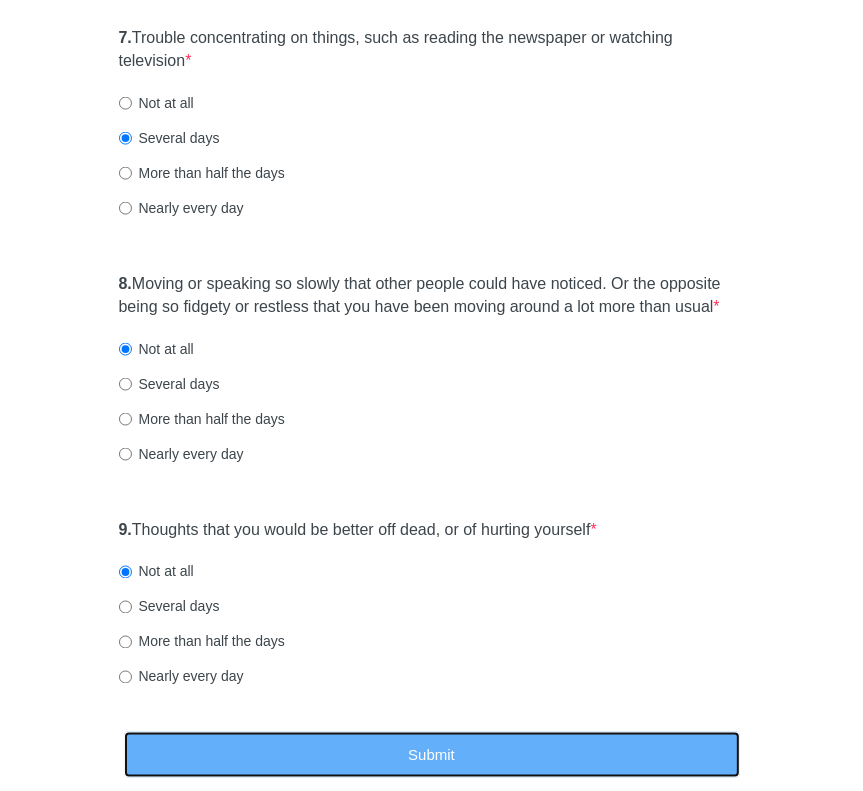 click on "Submit" at bounding box center [432, 755] 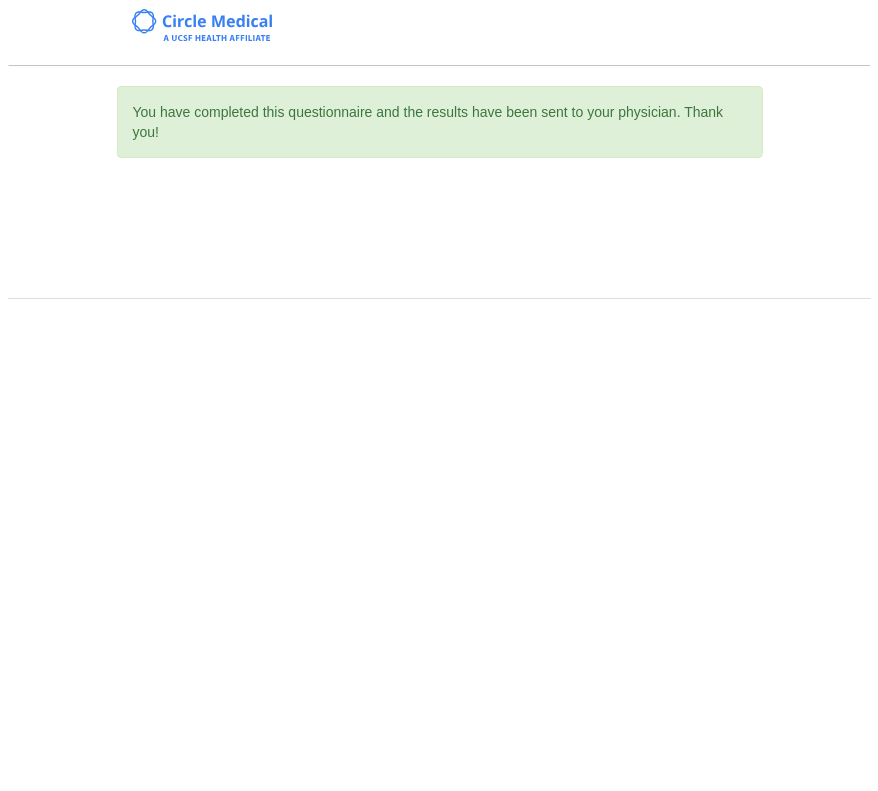 scroll, scrollTop: 0, scrollLeft: 0, axis: both 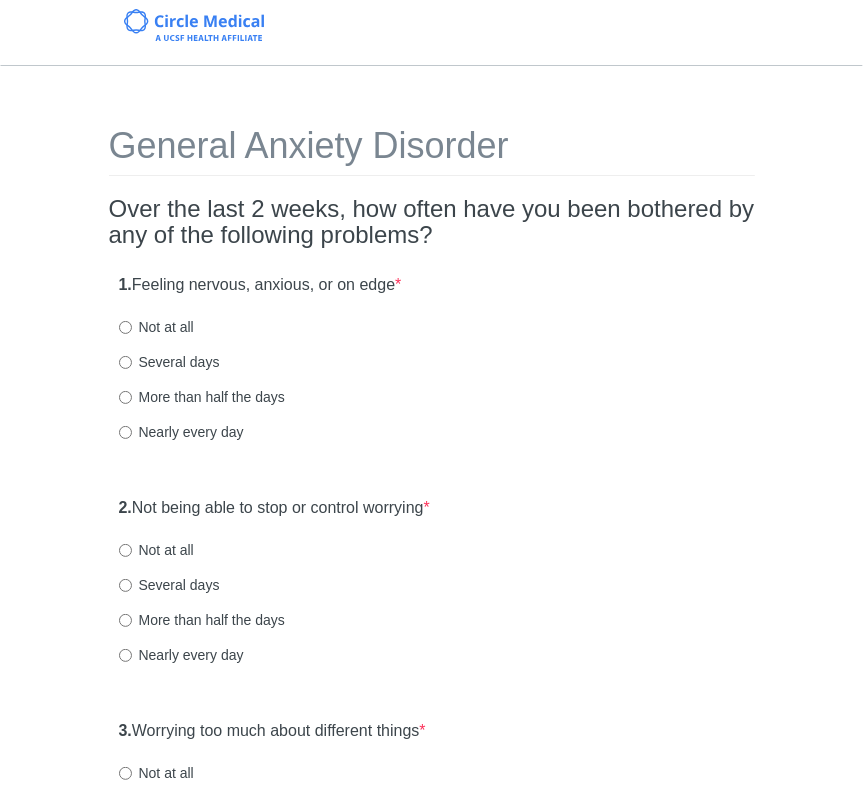 click on "General Anxiety Disorder Over the last 2 weeks, how often have you been bothered by any of the following problems? 1.  Feeling nervous, anxious, or on edge  * Not at all Several days More than half the days Nearly every day 2.  Not being able to stop or control worrying  * Not at all Several days More than half the days Nearly every day 3.  Worrying too much about different things  * Not at all Several days More than half the days Nearly every day 4.  Trouble relaxing  * Not at all Several days More than half the days Nearly every day 5.  Being so restless that it's hard to sit still  * Not at all Several days More than half the days Nearly every day 6.  Becoming easily annoyed or irritable  * Not at all Several days More than half the days Nearly every day 7.  Feeling afraid as if something awful might happen  * Not at all Several days More than half the days Nearly every day Submit" at bounding box center [431, 1039] 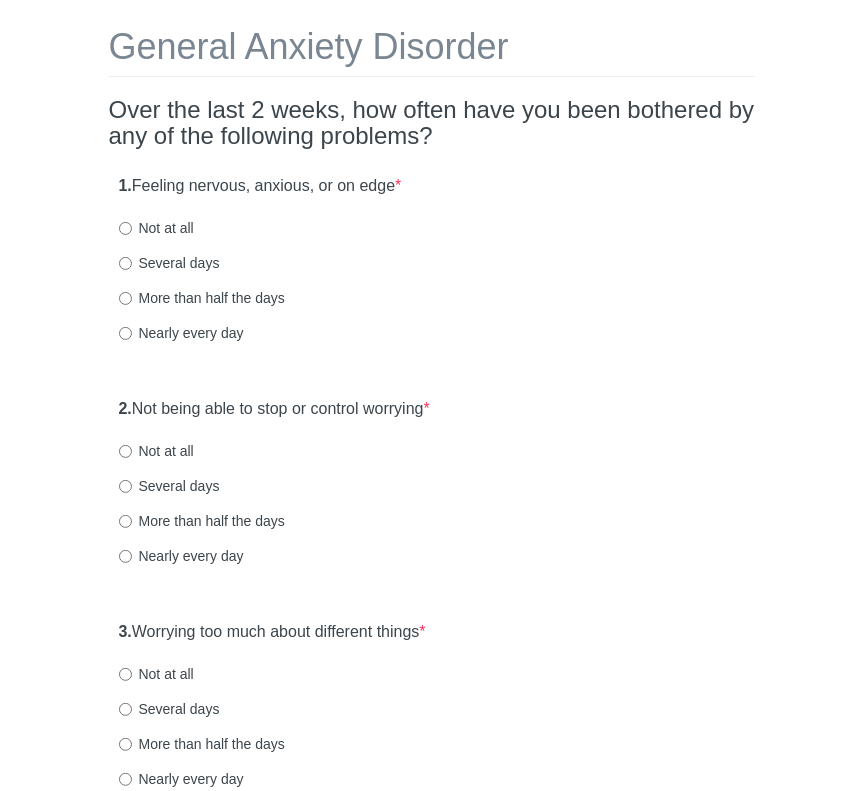 scroll, scrollTop: 162, scrollLeft: 0, axis: vertical 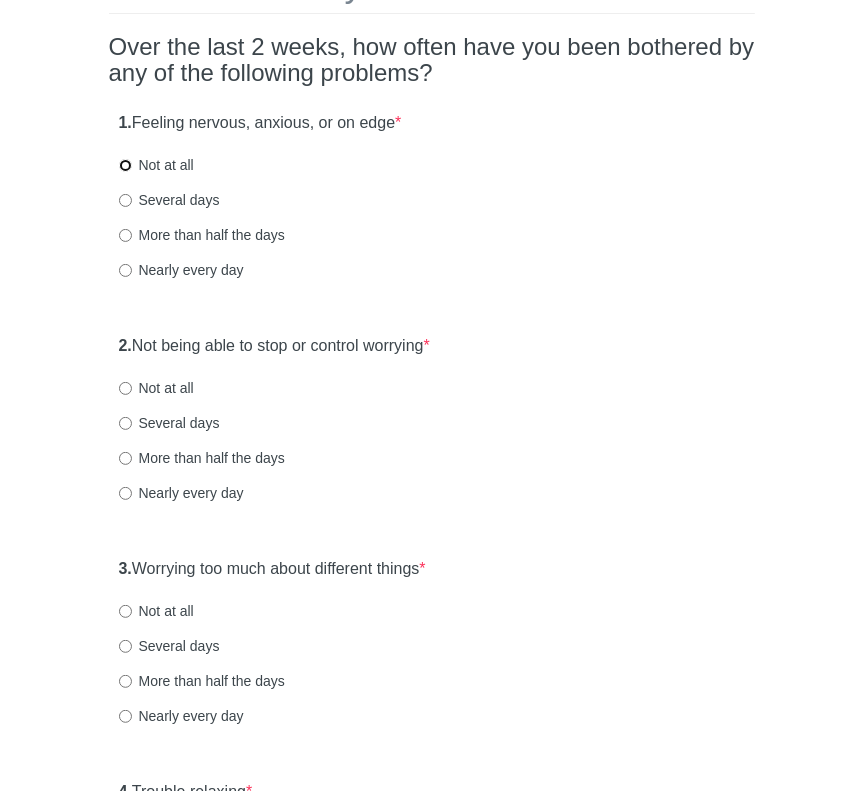click on "Not at all" at bounding box center (125, 165) 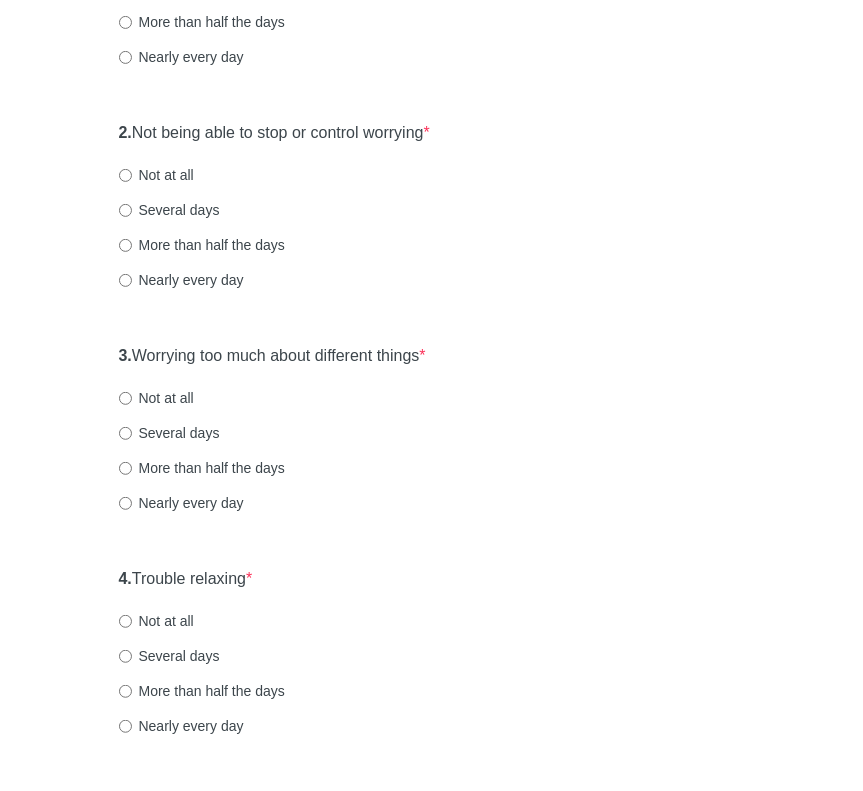 scroll, scrollTop: 436, scrollLeft: 0, axis: vertical 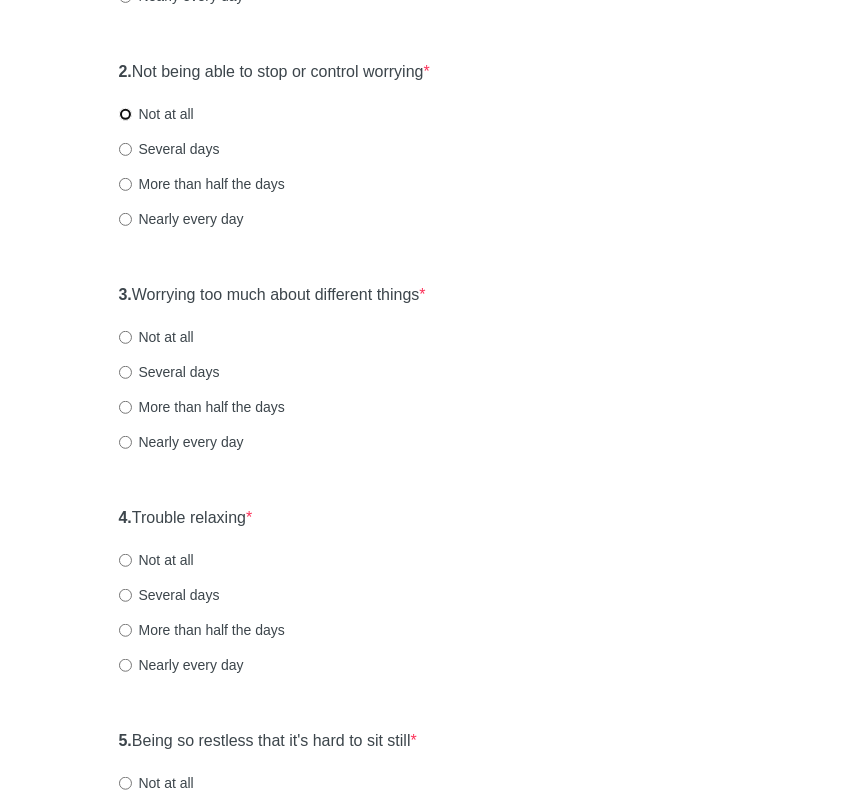 click on "Not at all" at bounding box center [125, 114] 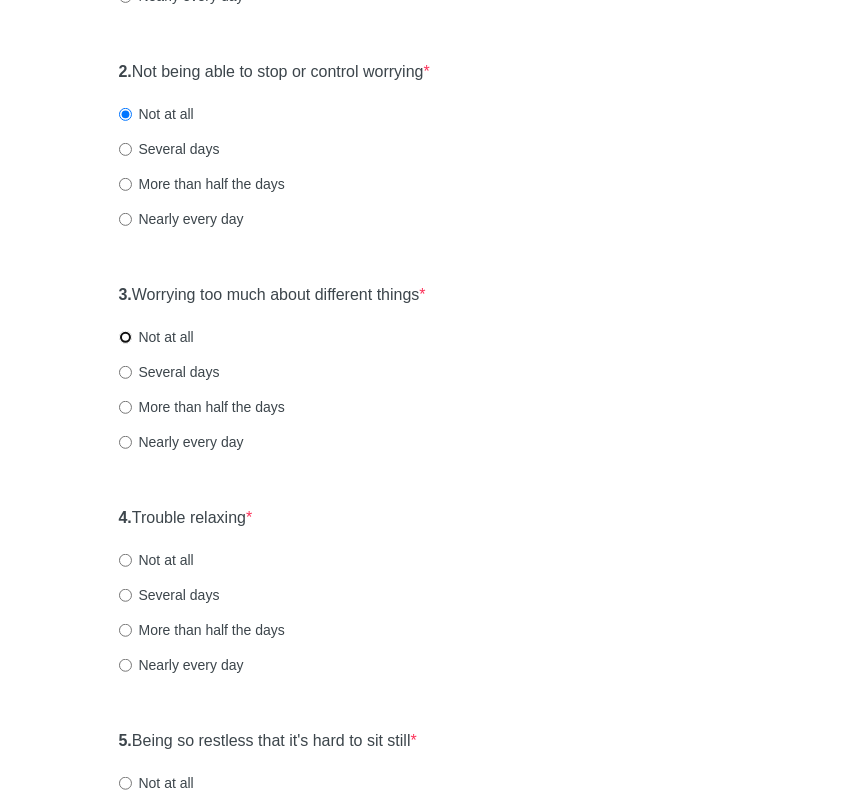 click on "Not at all" at bounding box center (125, 337) 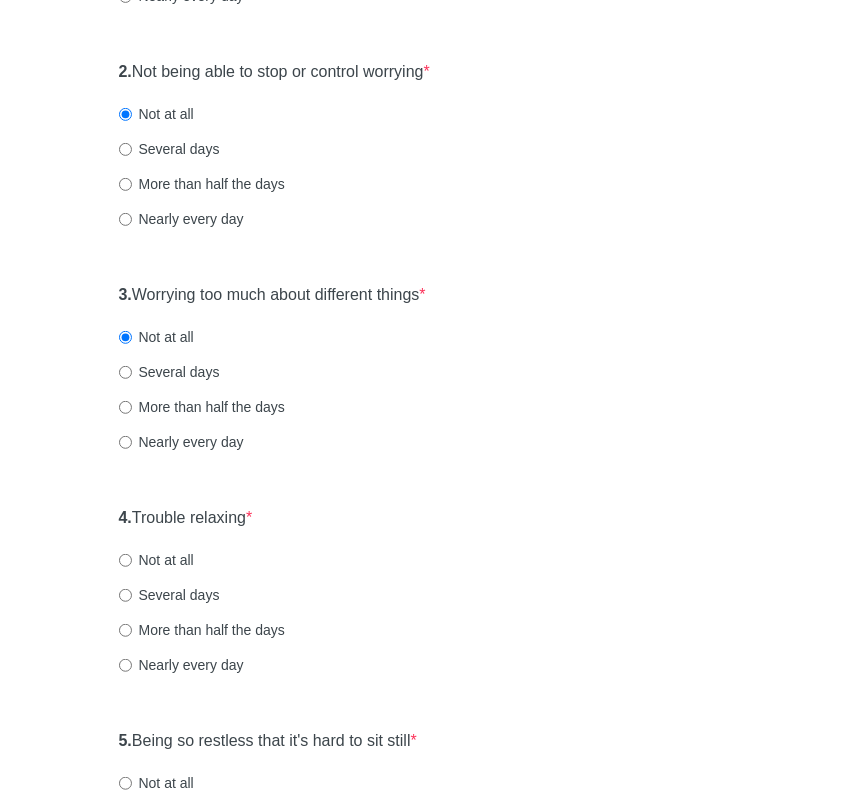 click on "Not at all" at bounding box center (156, 560) 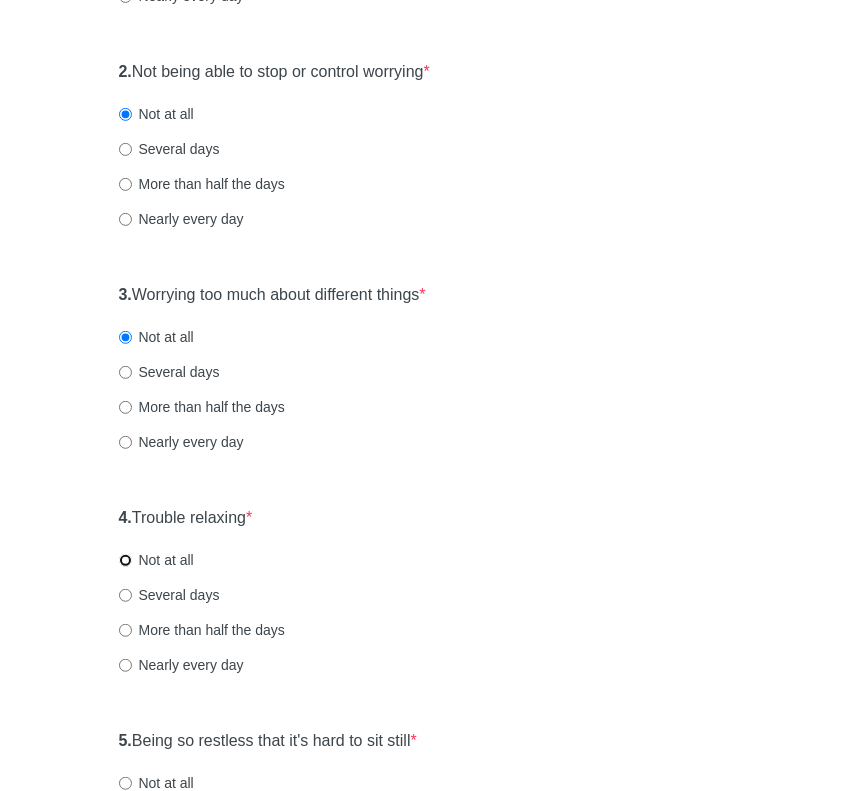 click on "Not at all" at bounding box center (125, 560) 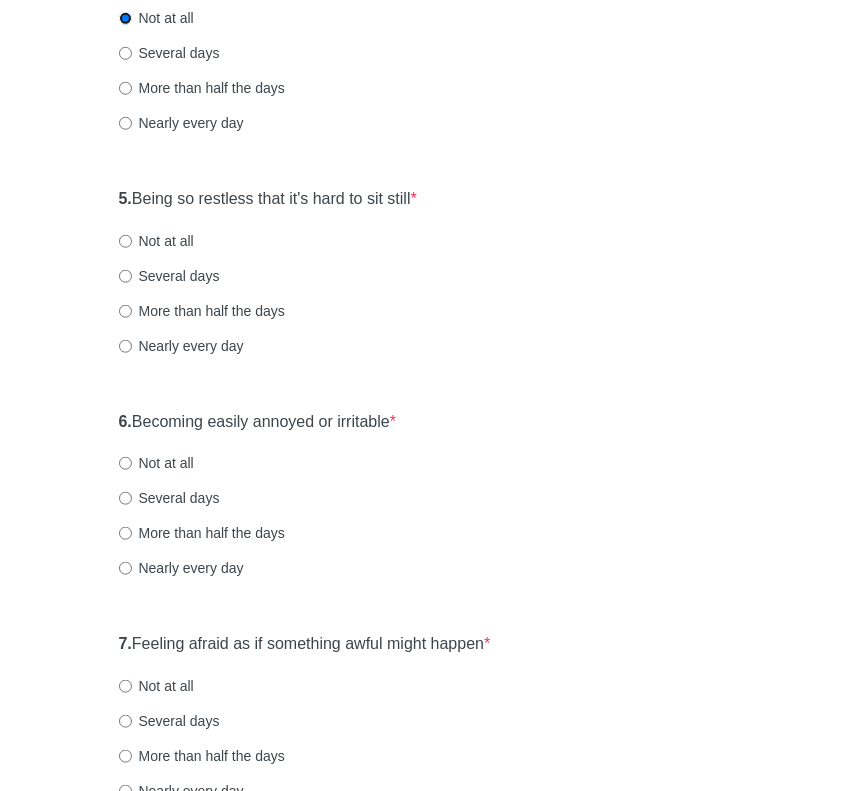 scroll, scrollTop: 980, scrollLeft: 0, axis: vertical 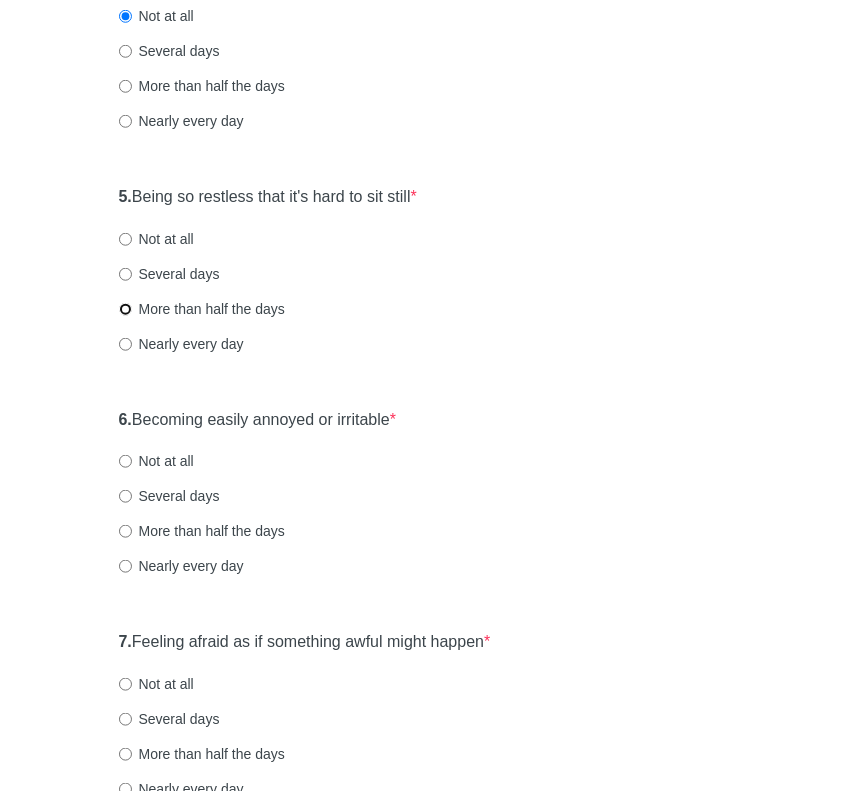 click on "More than half the days" at bounding box center (125, 309) 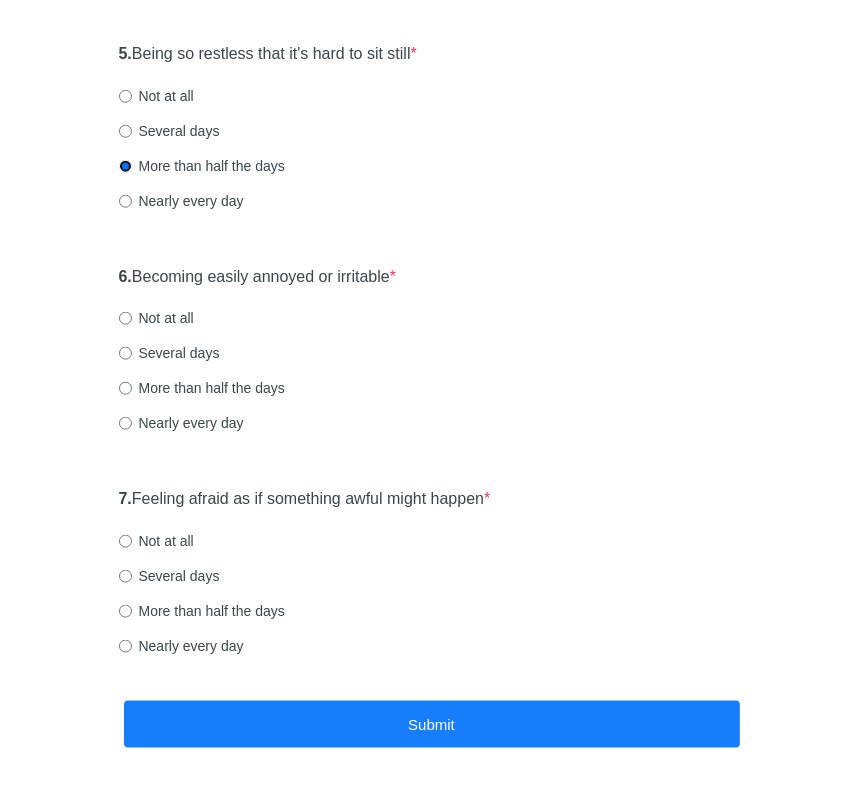 scroll, scrollTop: 1124, scrollLeft: 0, axis: vertical 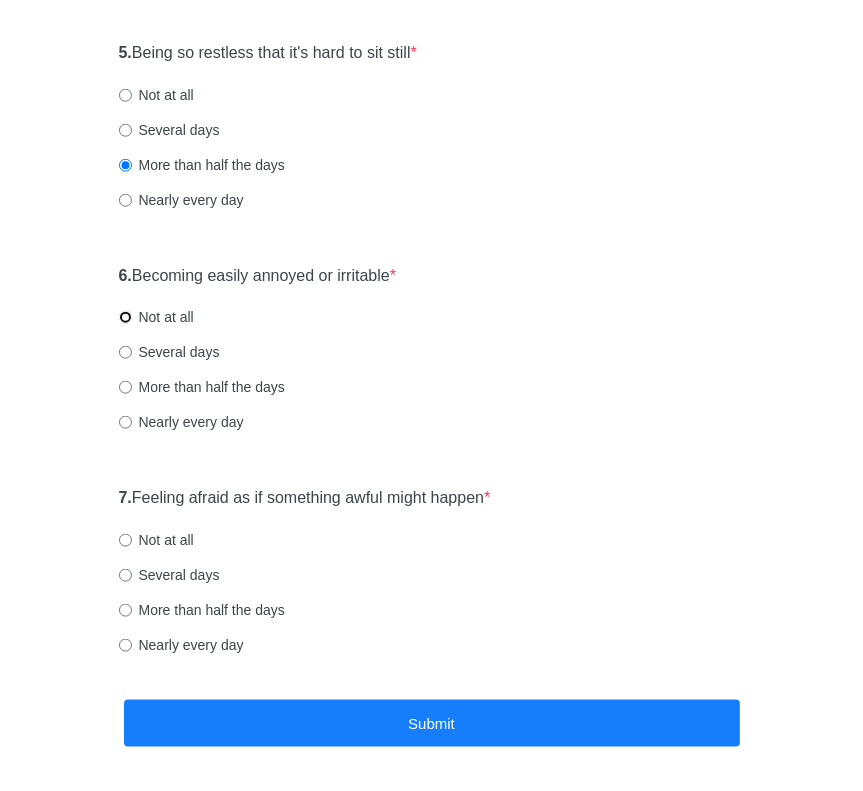 click on "Not at all" at bounding box center (125, 317) 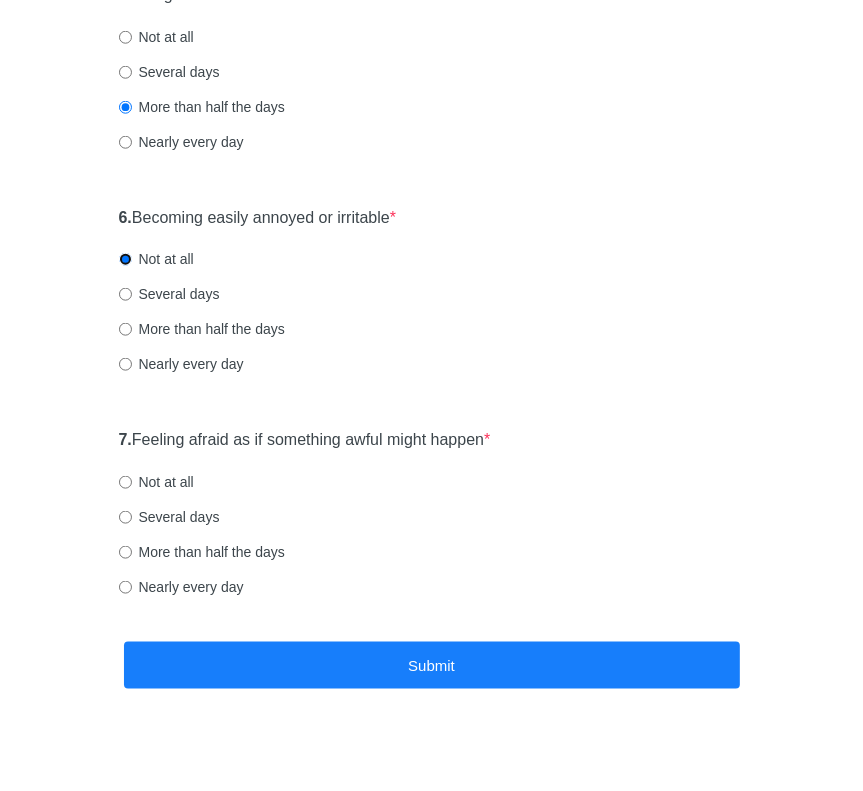 scroll, scrollTop: 1200, scrollLeft: 0, axis: vertical 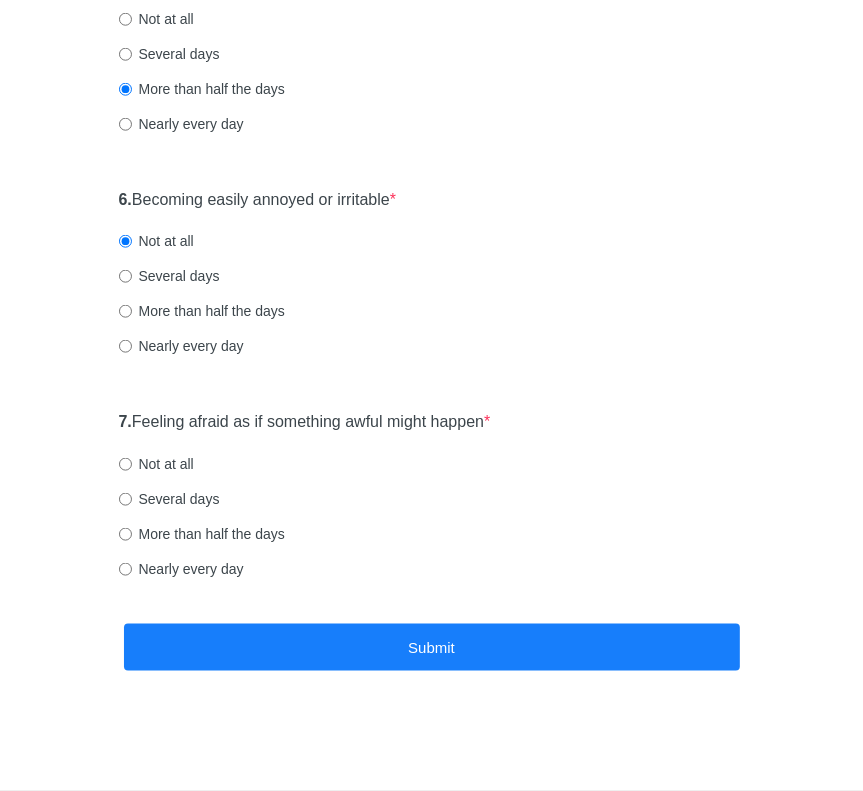 click on "Not at all" at bounding box center (156, 464) 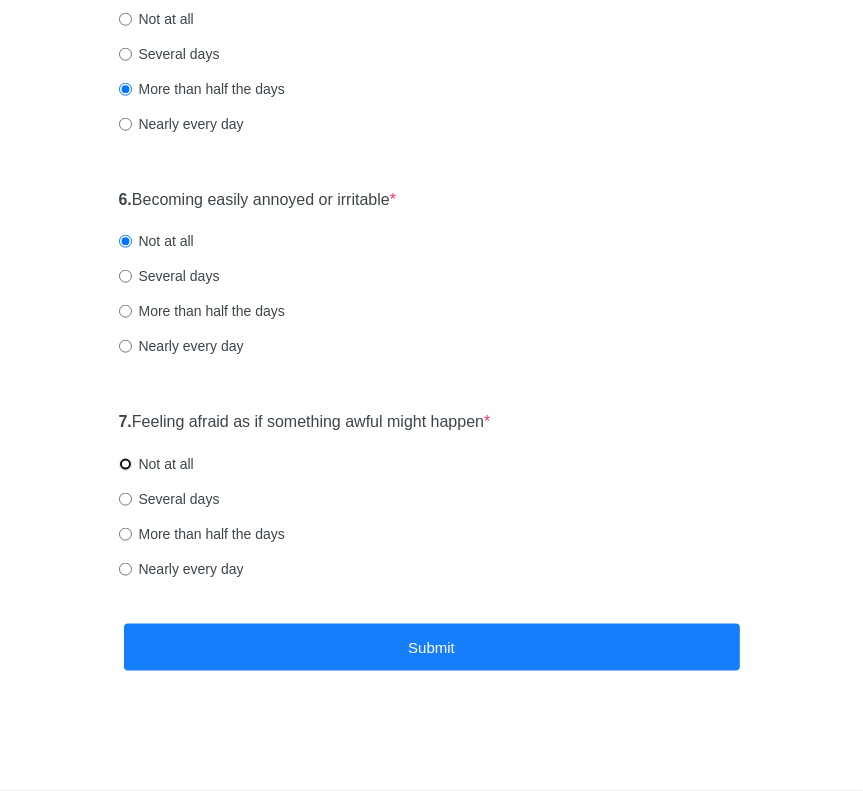 click on "Not at all" at bounding box center (125, 464) 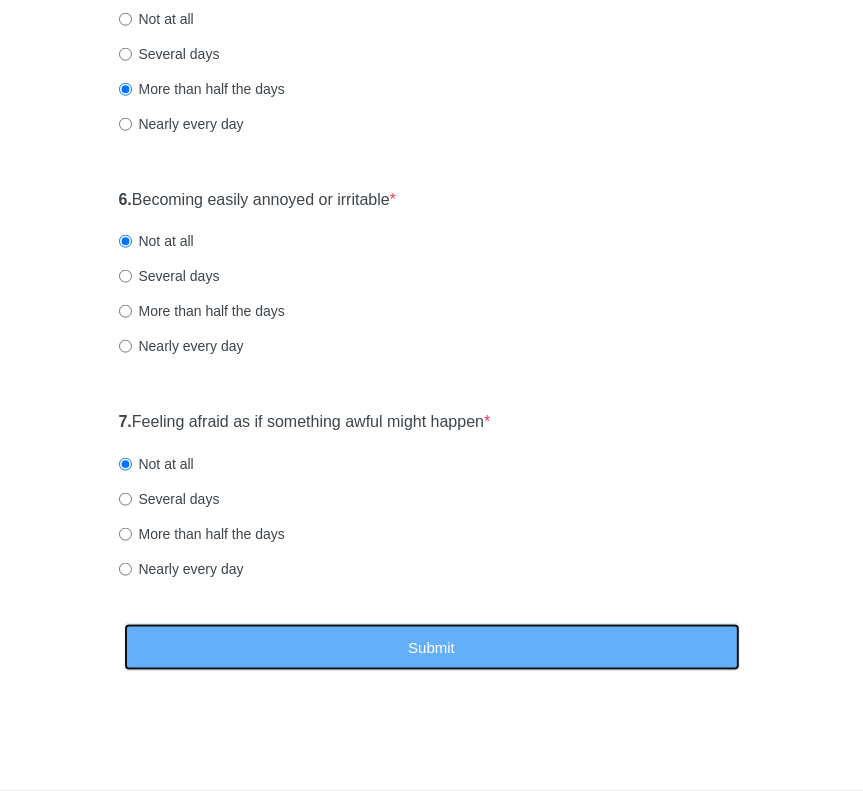 click on "Submit" at bounding box center (432, 647) 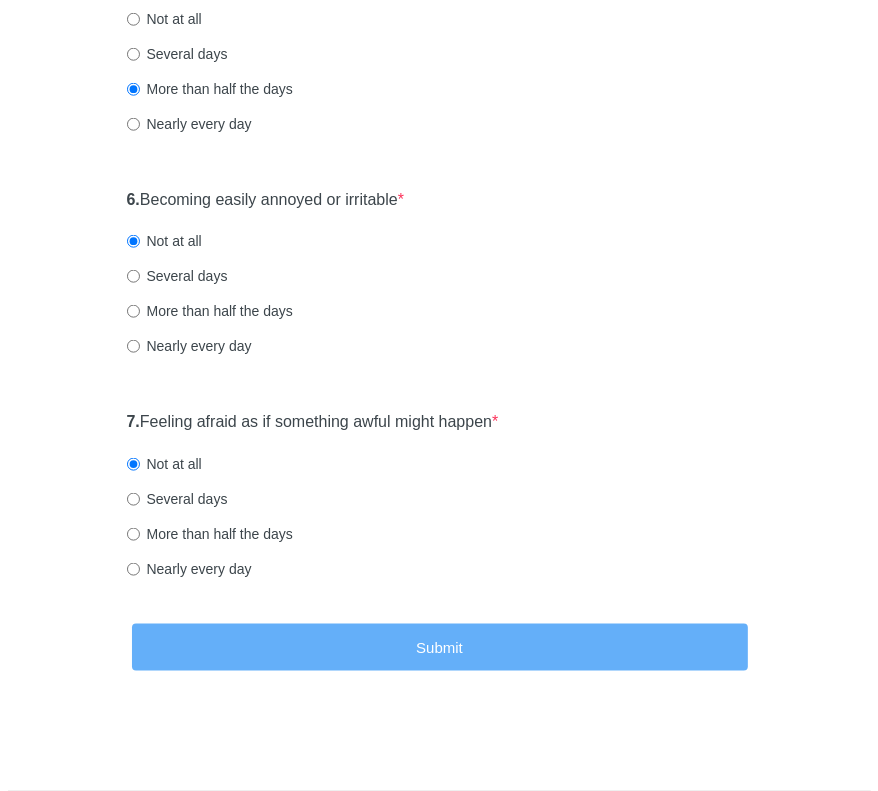 scroll, scrollTop: 0, scrollLeft: 0, axis: both 